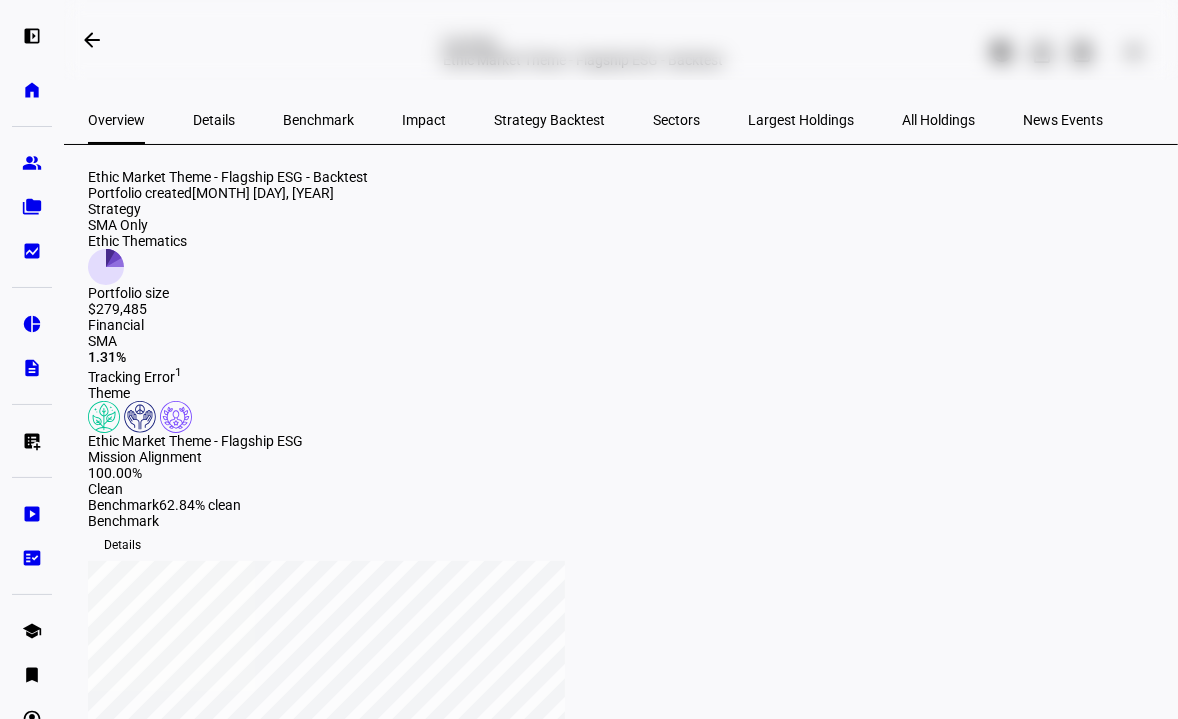 scroll, scrollTop: 72, scrollLeft: 0, axis: vertical 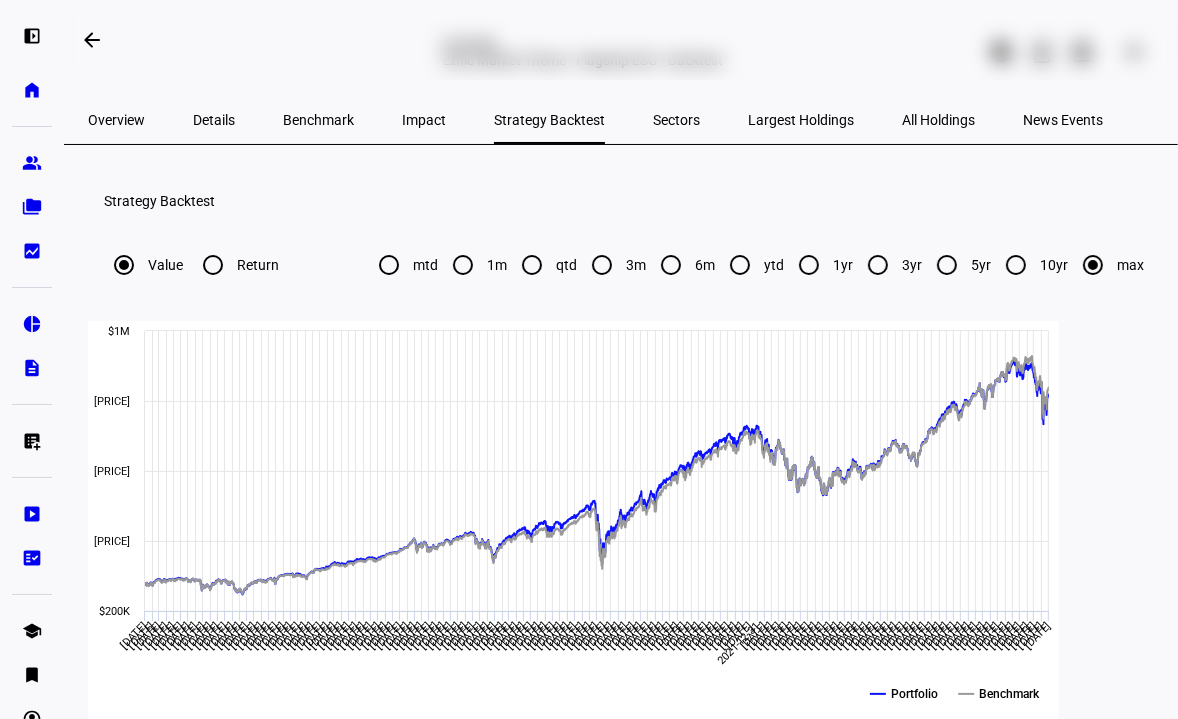click on "Overview" at bounding box center [116, 120] 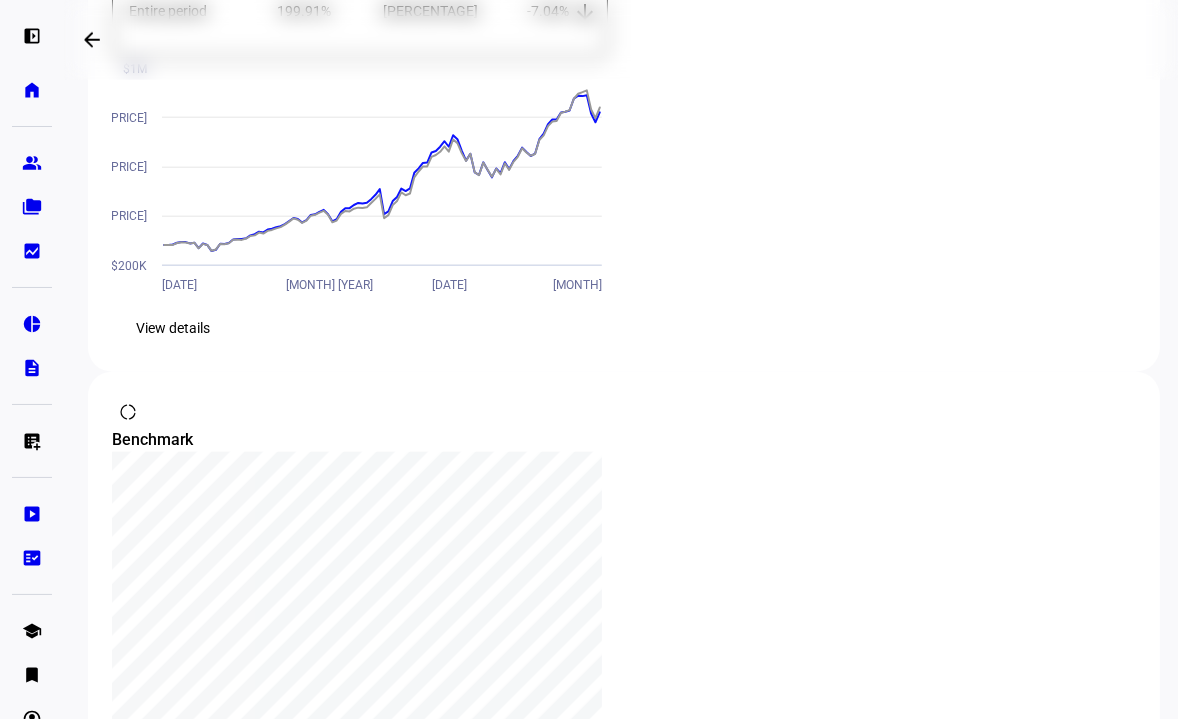 scroll, scrollTop: 1850, scrollLeft: 0, axis: vertical 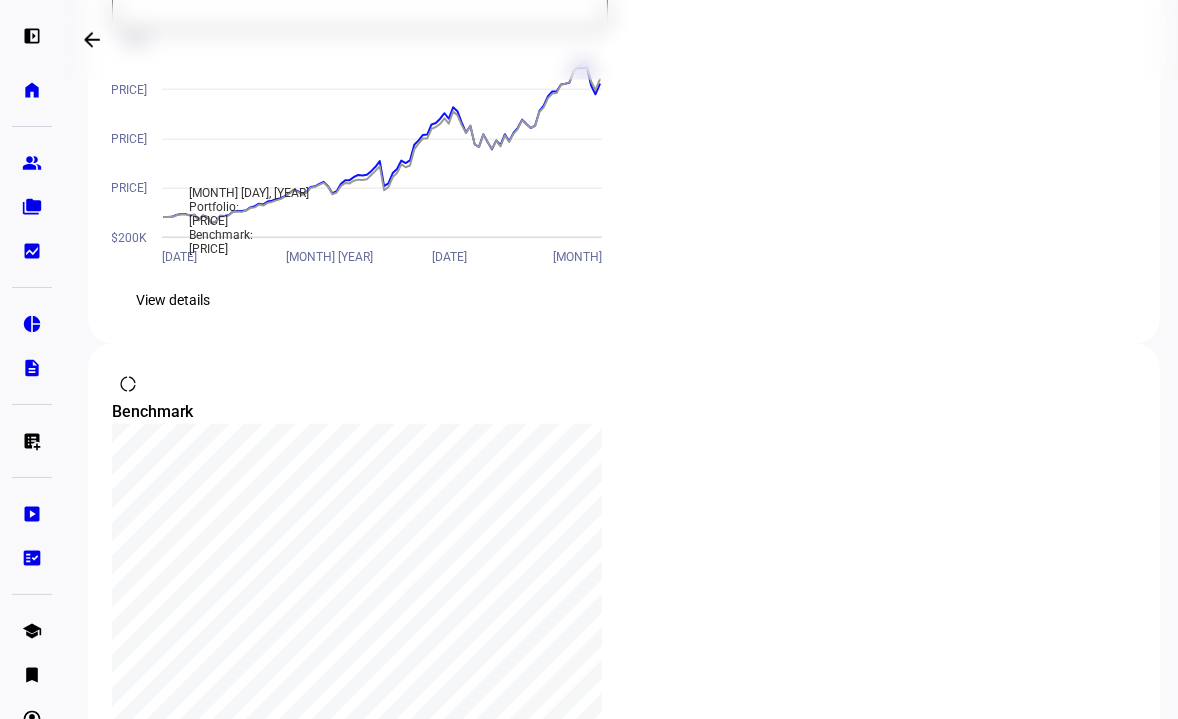 click on "View details" 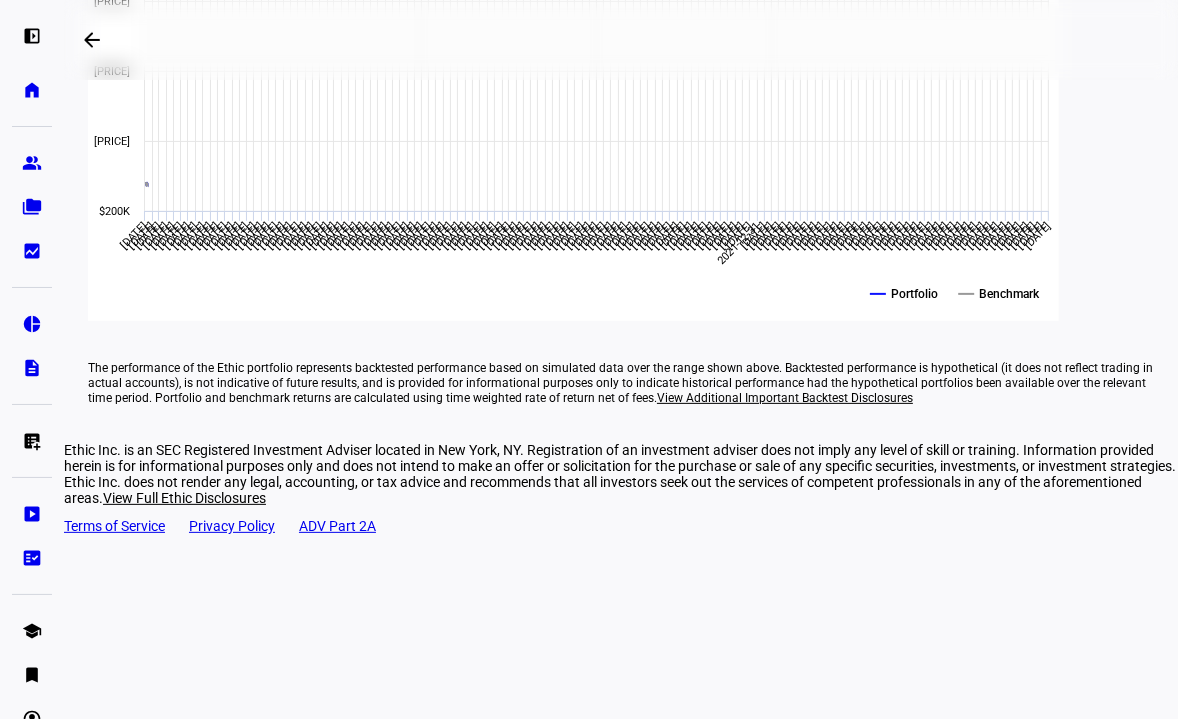 scroll, scrollTop: 456, scrollLeft: 0, axis: vertical 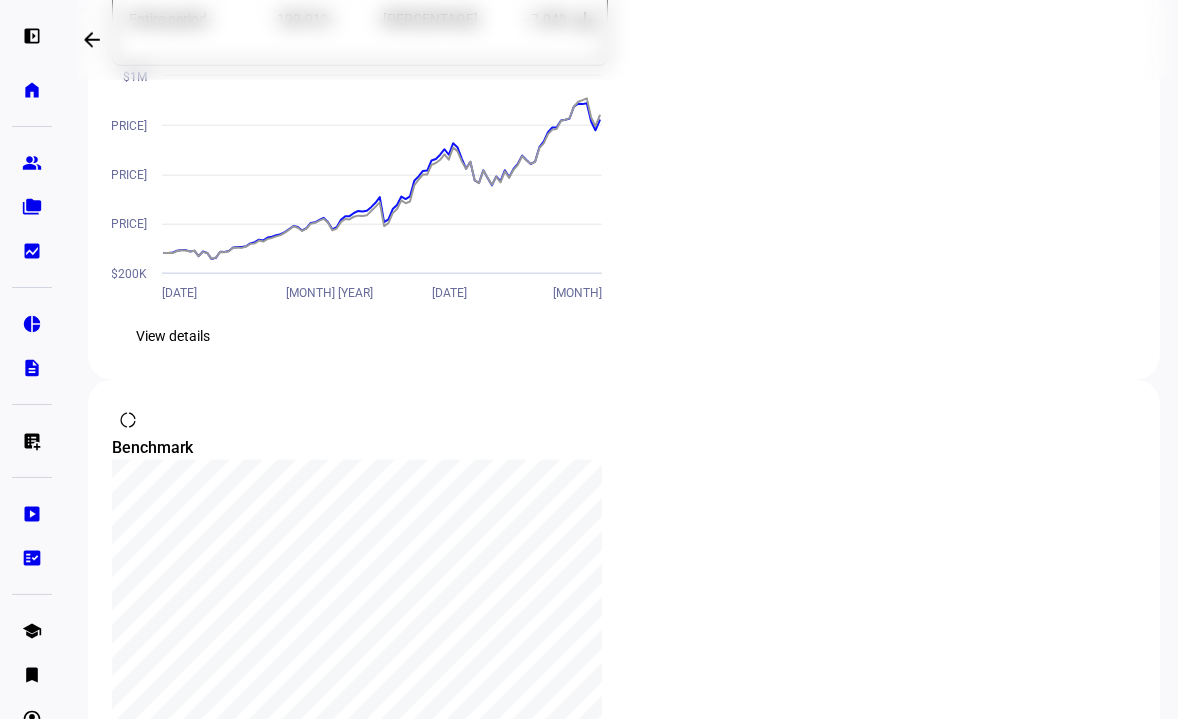 drag, startPoint x: 136, startPoint y: 289, endPoint x: 172, endPoint y: 292, distance: 36.124783 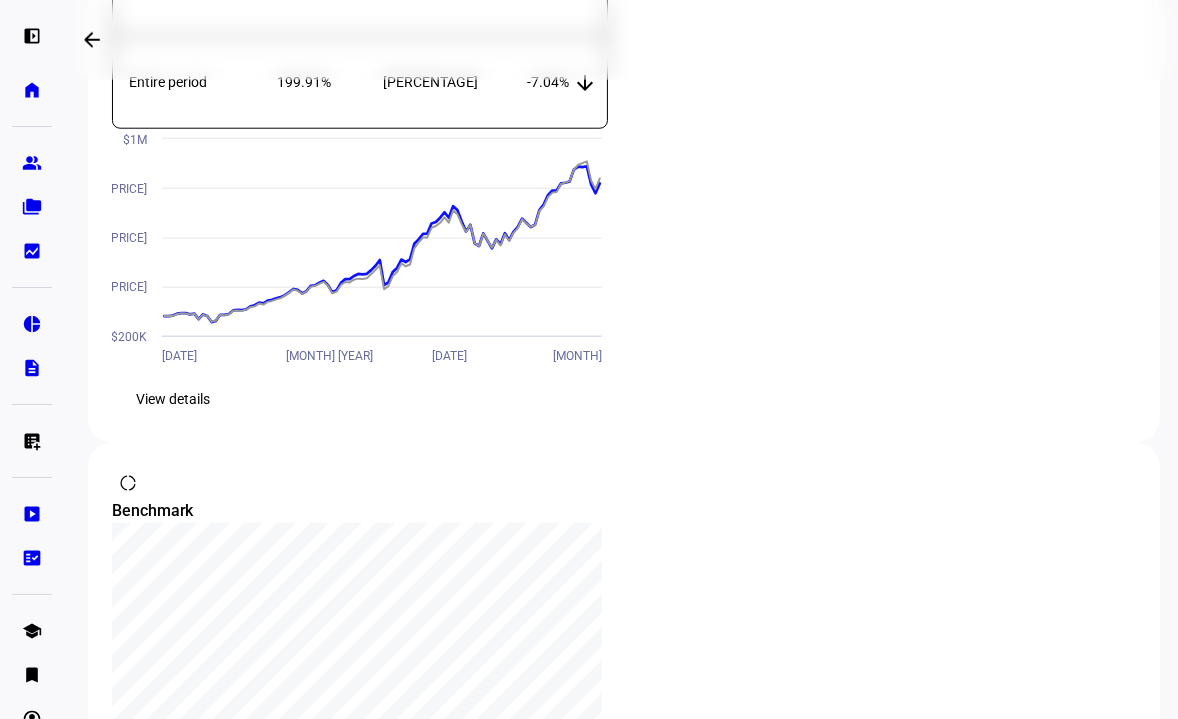 scroll, scrollTop: 1752, scrollLeft: 0, axis: vertical 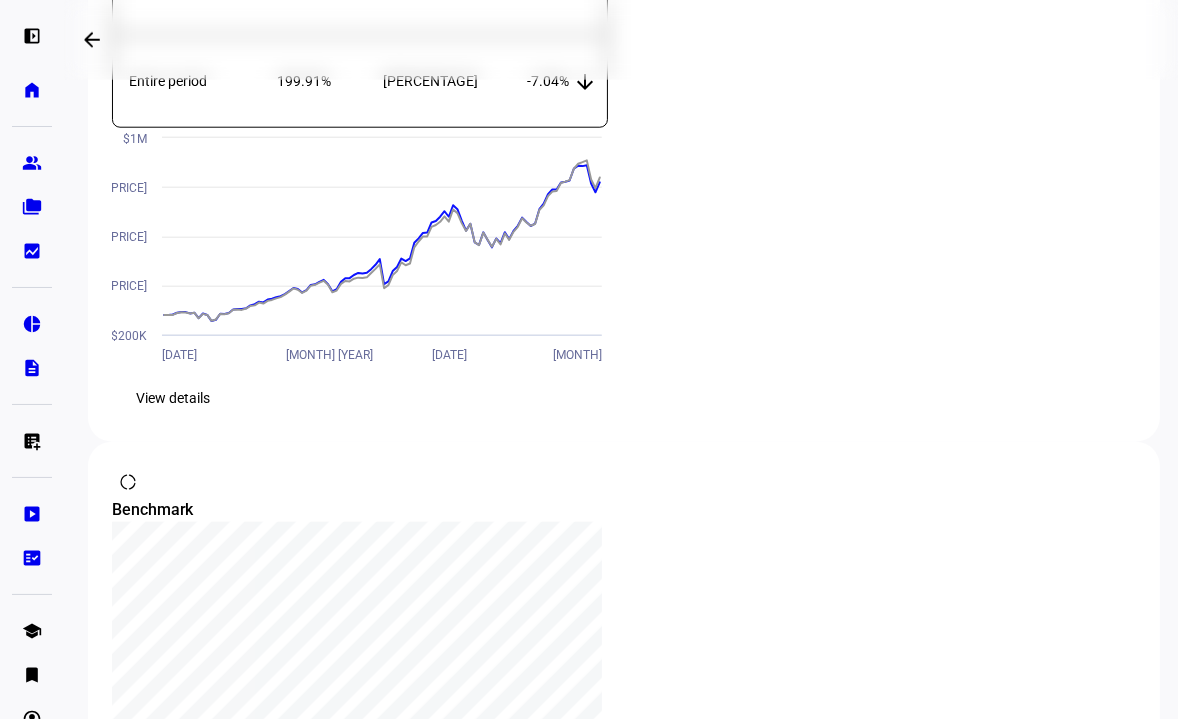 drag, startPoint x: 529, startPoint y: 359, endPoint x: 589, endPoint y: 350, distance: 60.671246 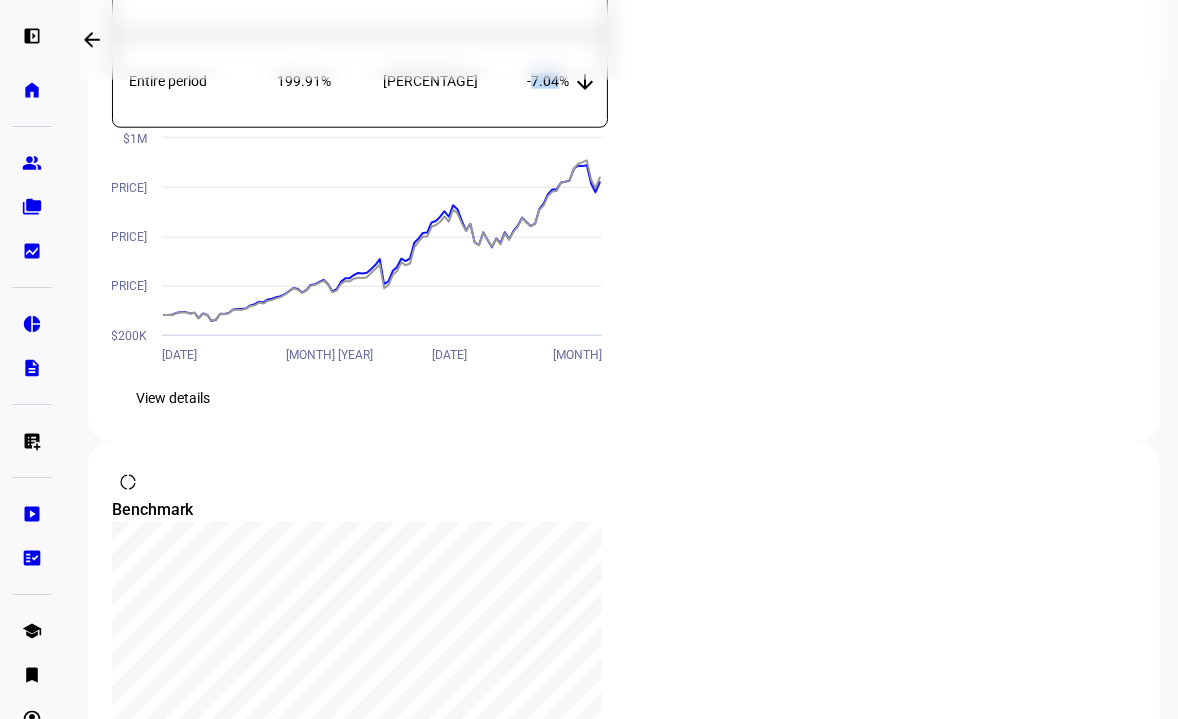 drag, startPoint x: 530, startPoint y: 442, endPoint x: 557, endPoint y: 440, distance: 27.073973 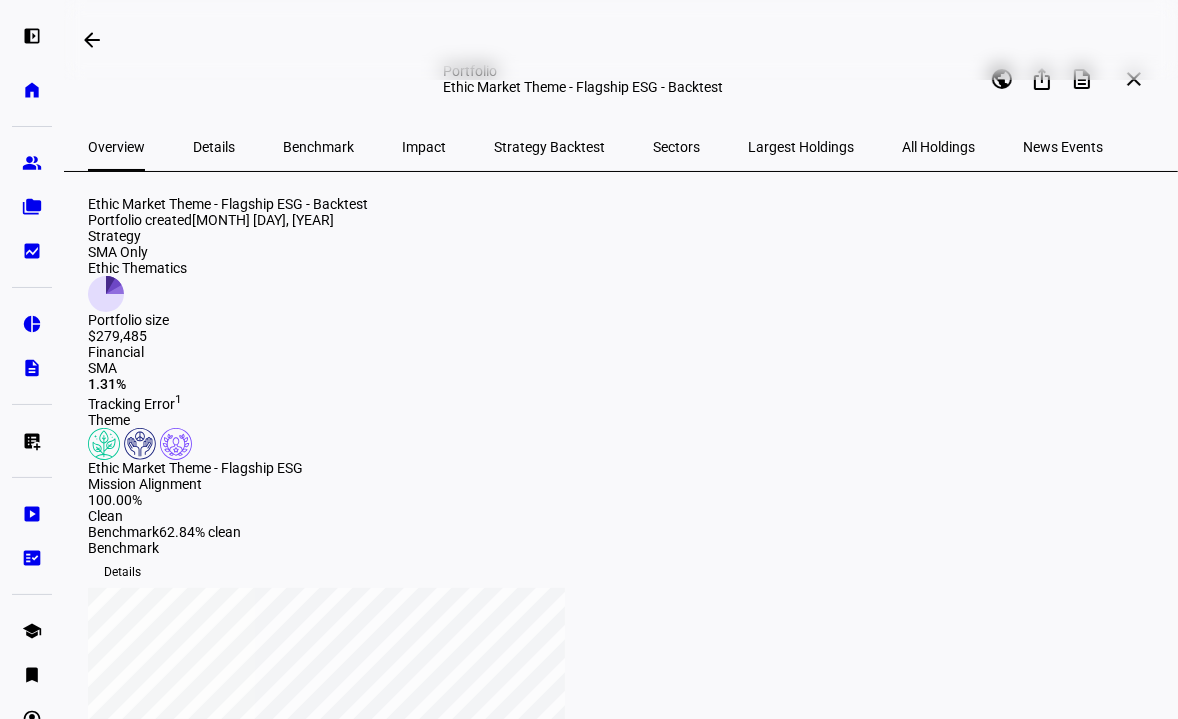 scroll, scrollTop: 0, scrollLeft: 0, axis: both 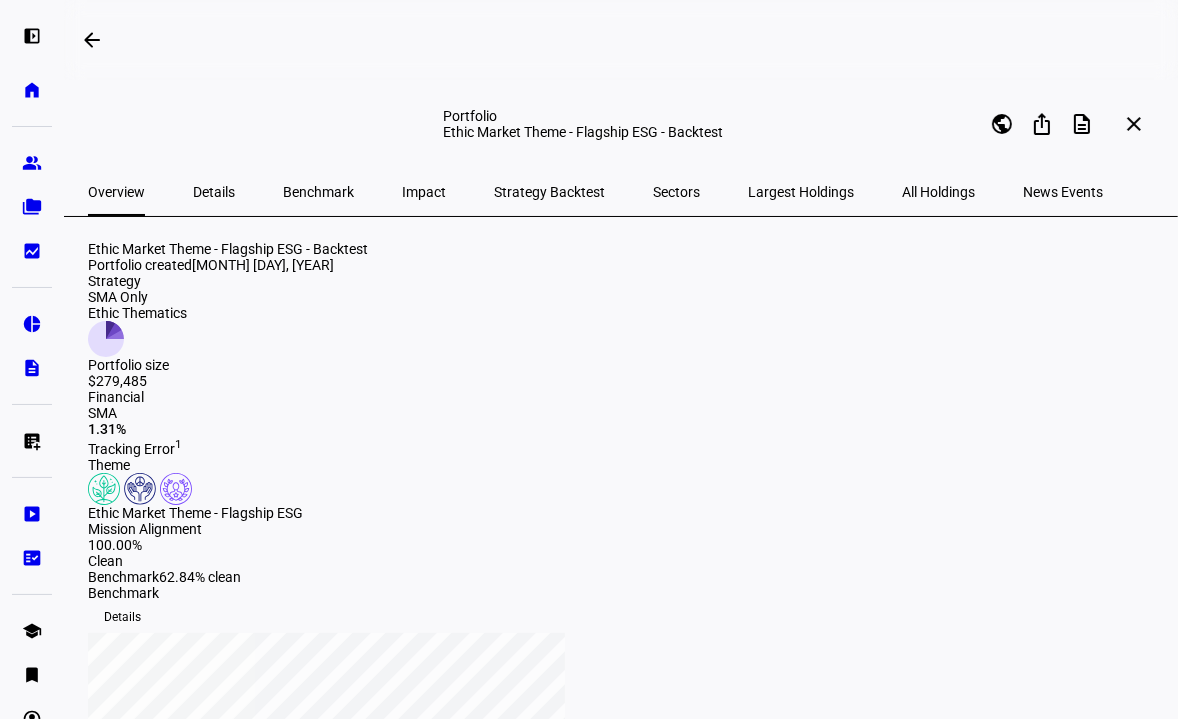 click on "All Holdings" at bounding box center (938, 192) 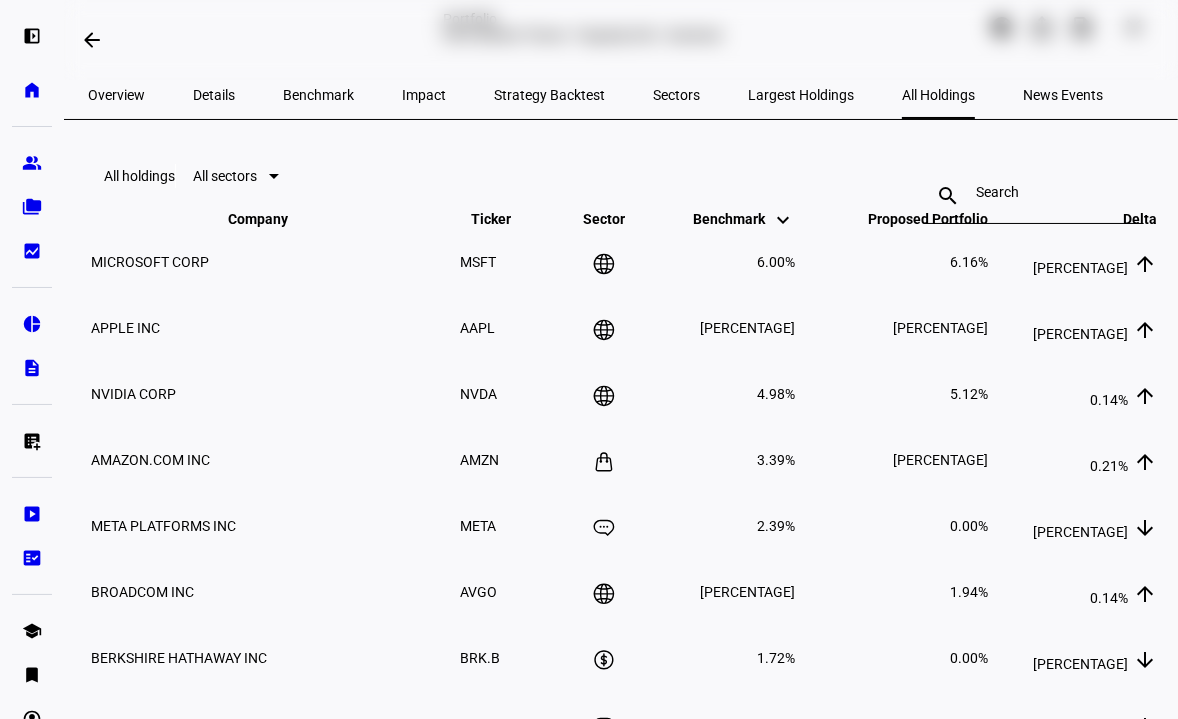 scroll, scrollTop: 104, scrollLeft: 0, axis: vertical 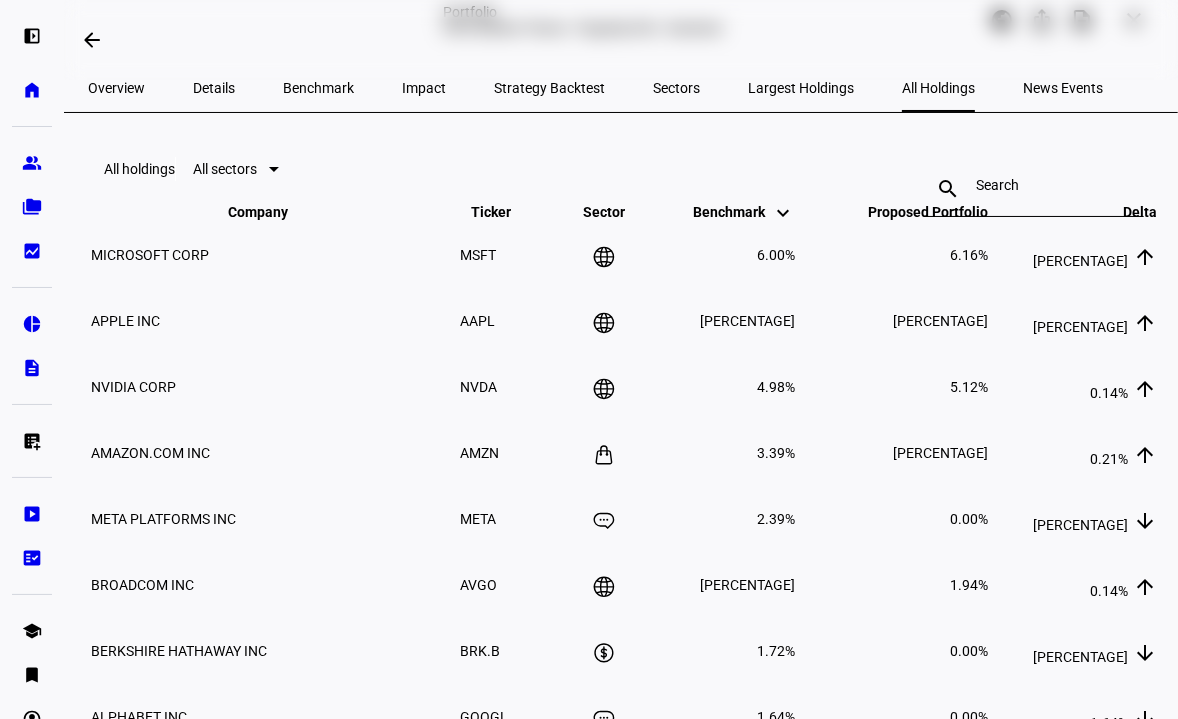 click on "Overview" at bounding box center [116, 88] 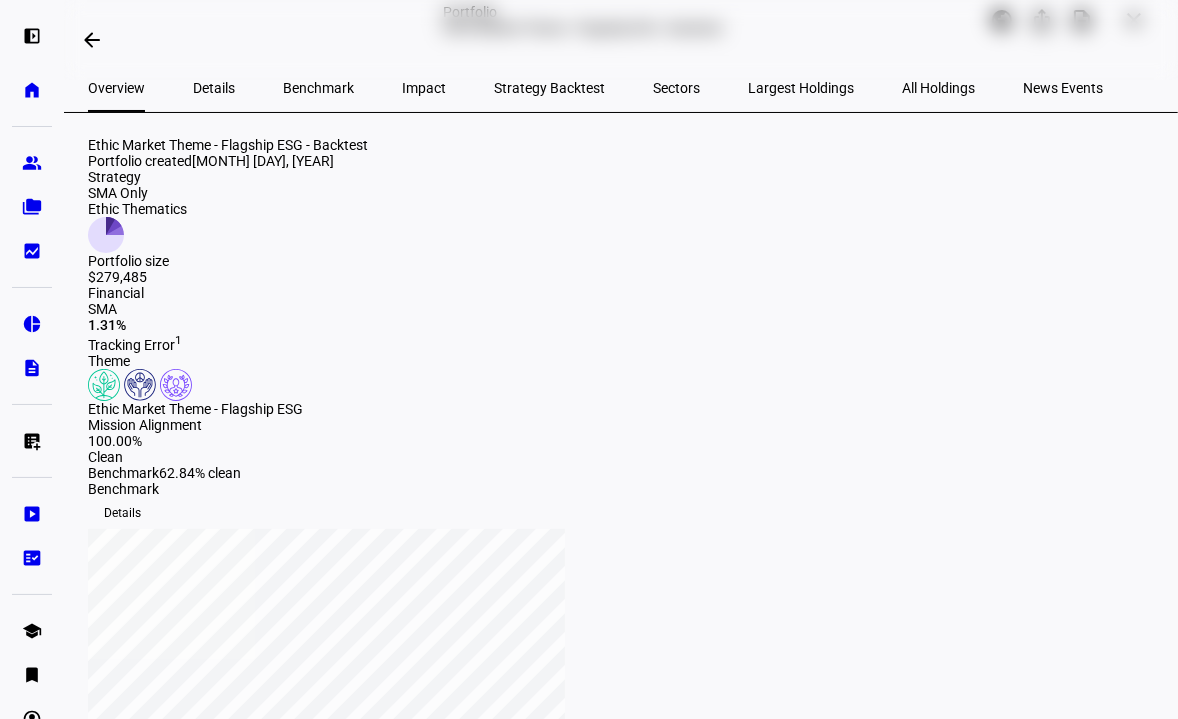 click on "All Holdings" at bounding box center [938, 88] 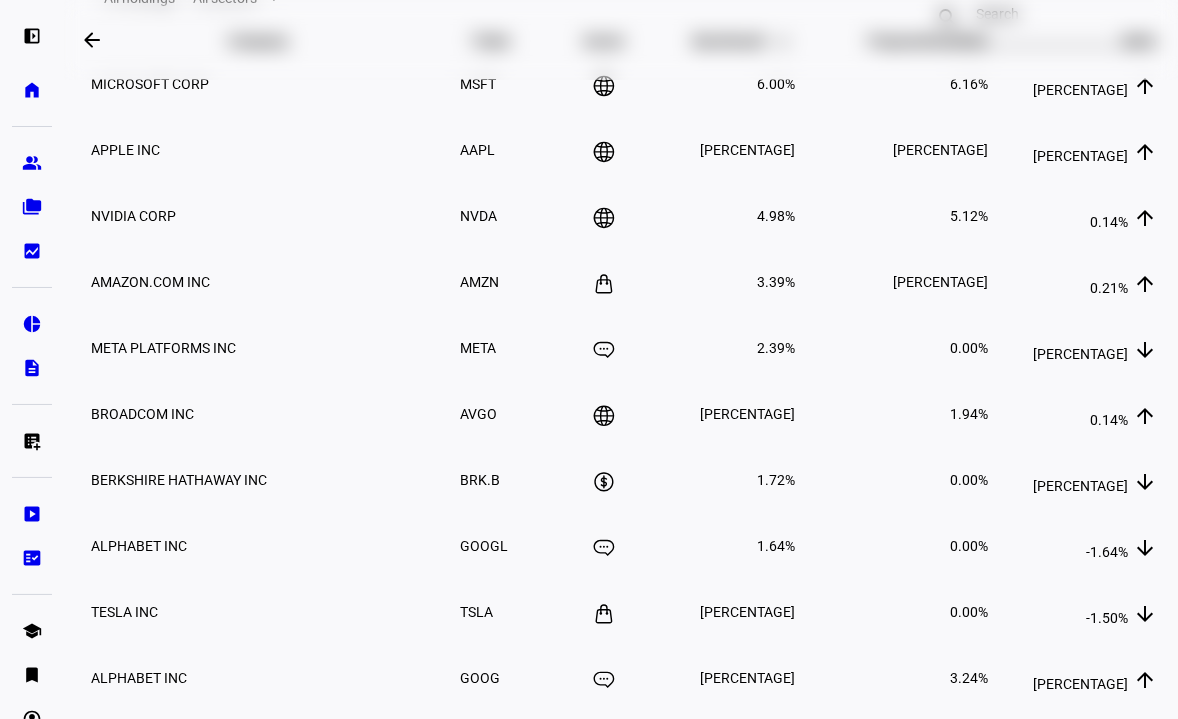 scroll, scrollTop: 276, scrollLeft: 0, axis: vertical 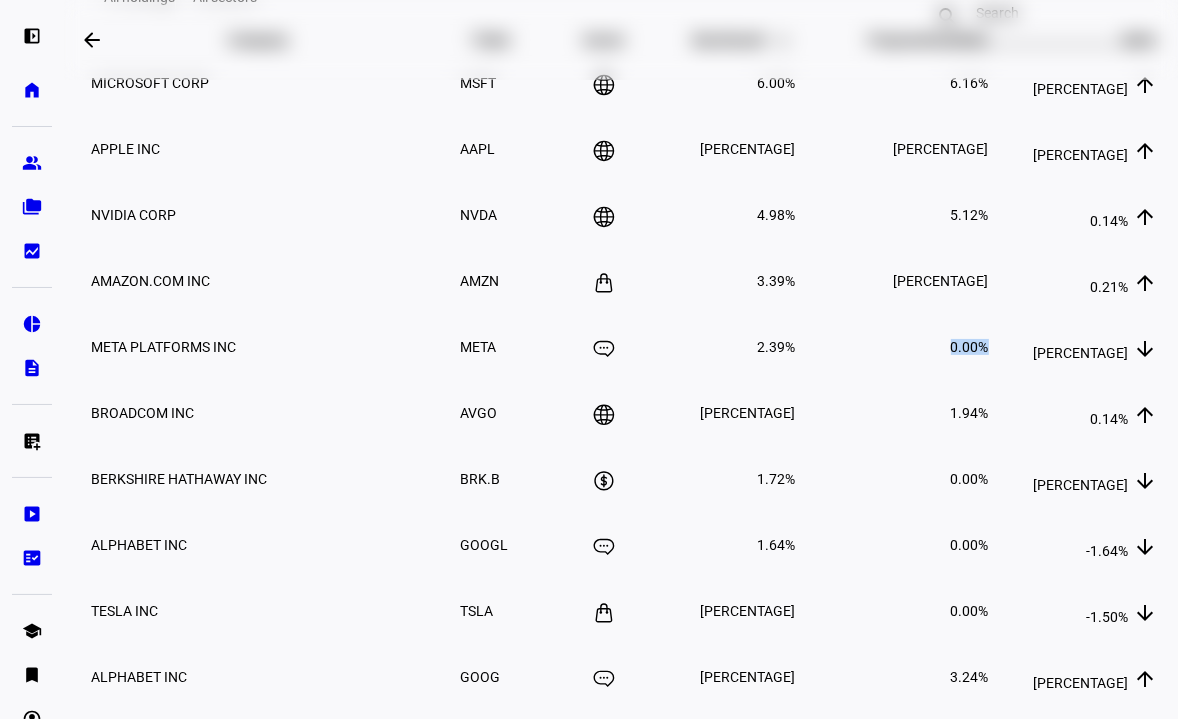 drag, startPoint x: 970, startPoint y: 441, endPoint x: 888, endPoint y: 425, distance: 83.546394 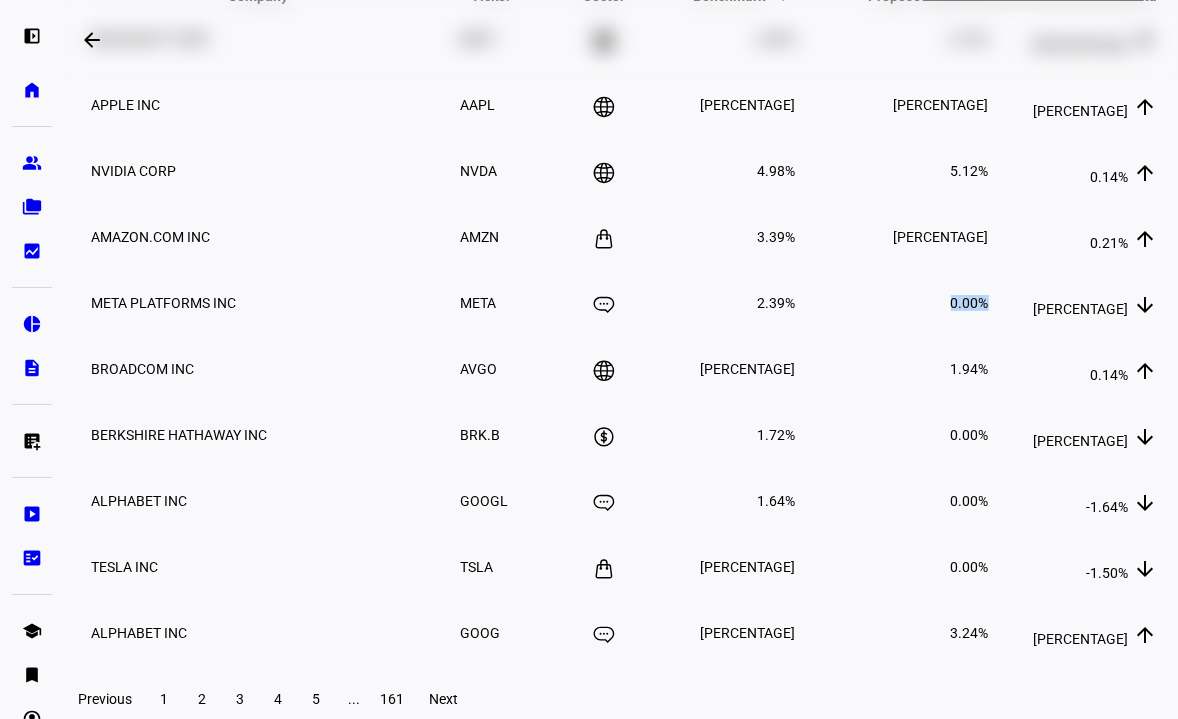 scroll, scrollTop: 323, scrollLeft: 0, axis: vertical 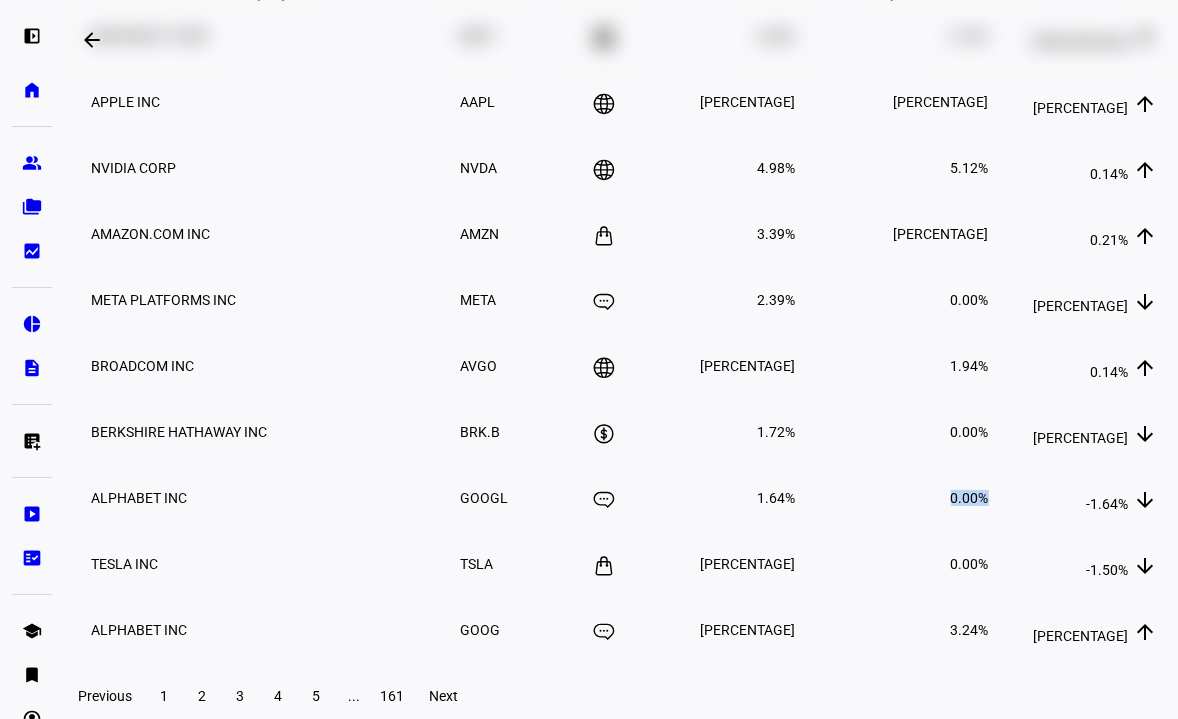 drag, startPoint x: 970, startPoint y: 585, endPoint x: 878, endPoint y: 588, distance: 92.0489 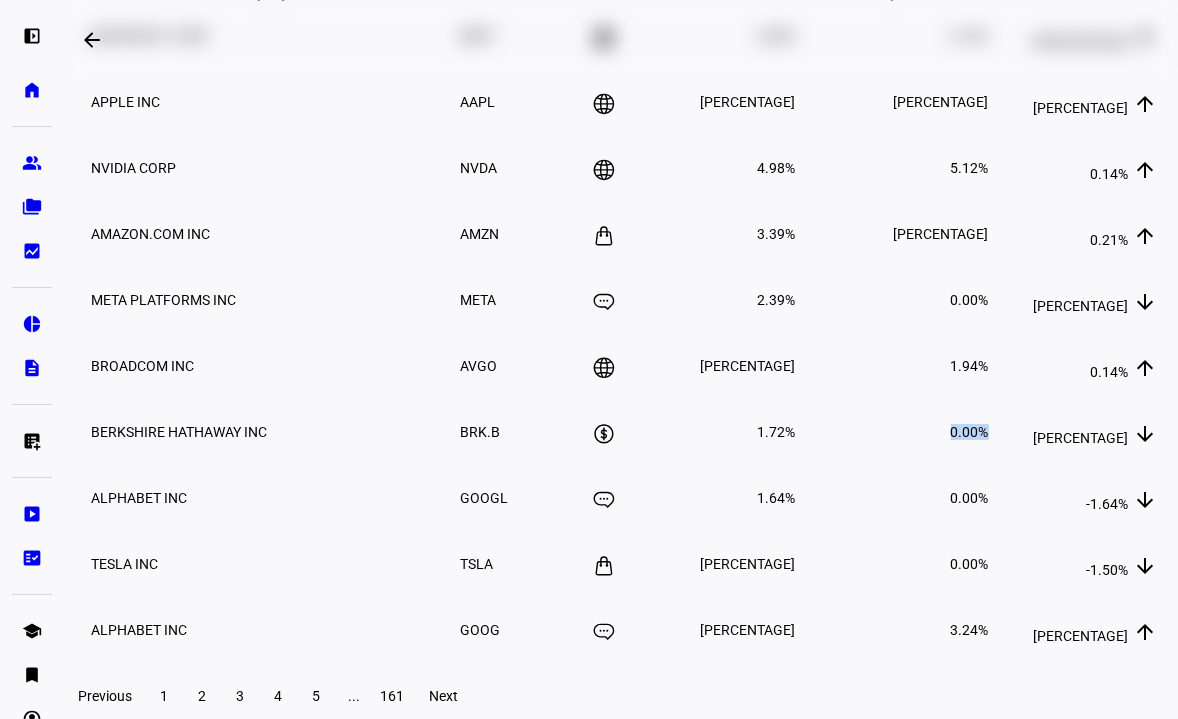 drag, startPoint x: 964, startPoint y: 524, endPoint x: 847, endPoint y: 526, distance: 117.01709 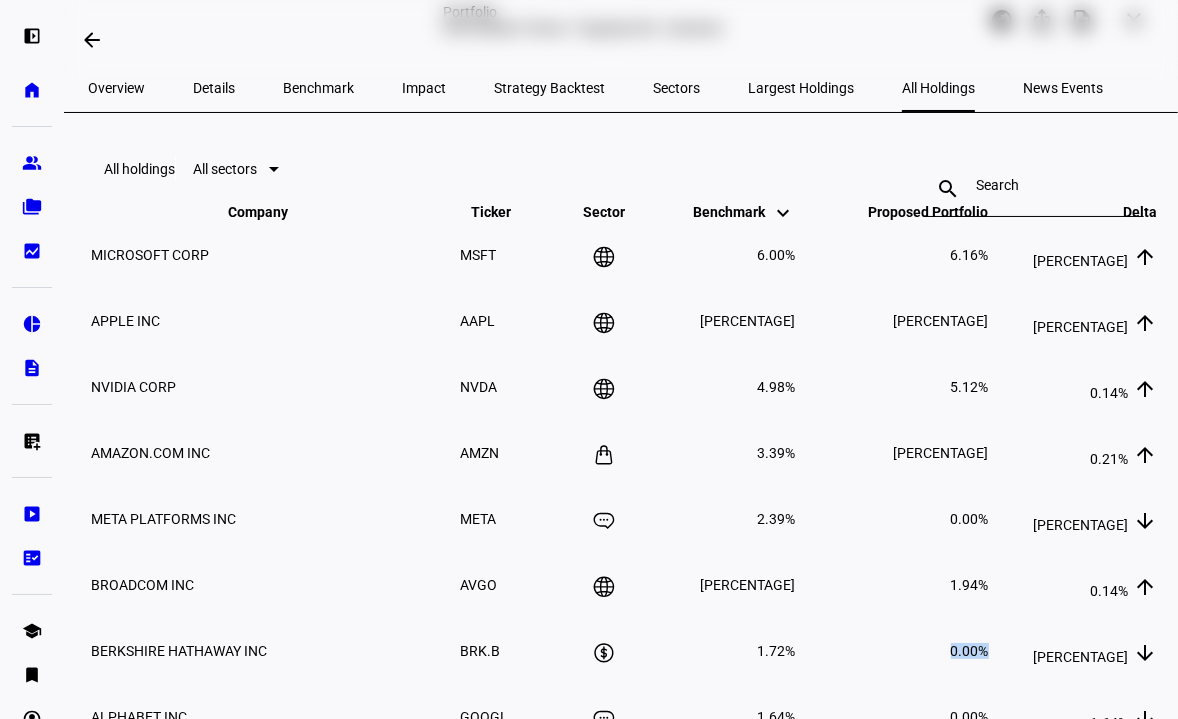 scroll, scrollTop: 101, scrollLeft: 0, axis: vertical 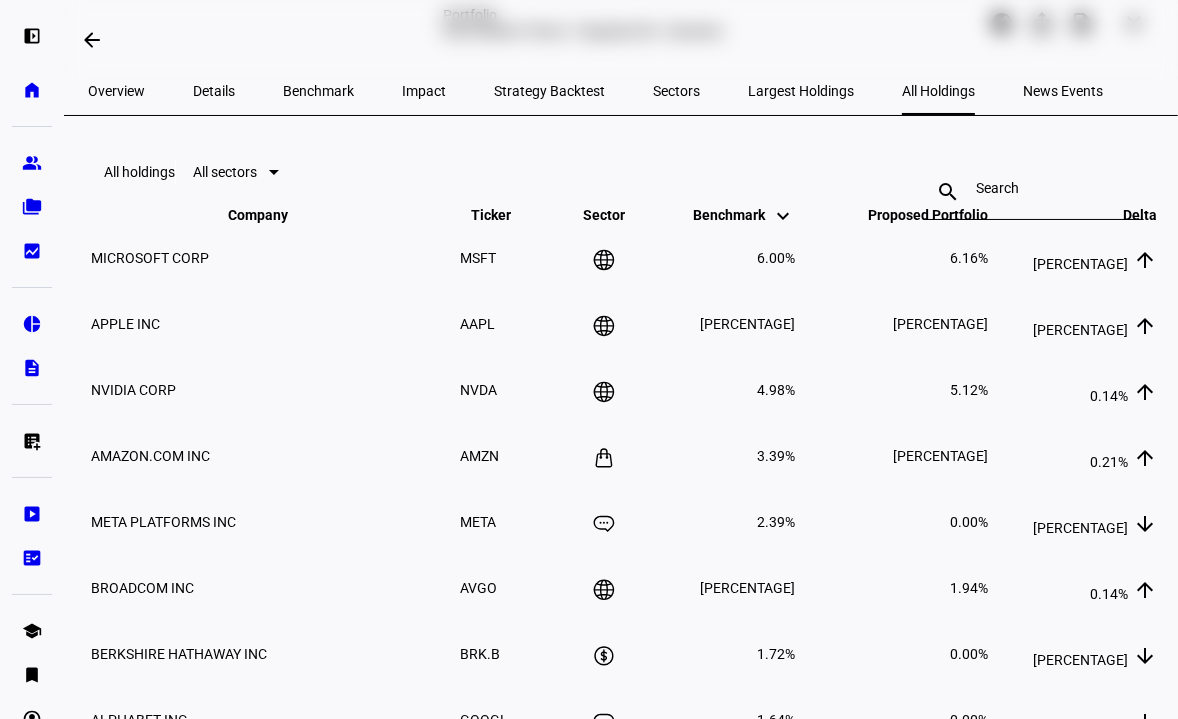 drag, startPoint x: 114, startPoint y: 90, endPoint x: 128, endPoint y: 96, distance: 15.231546 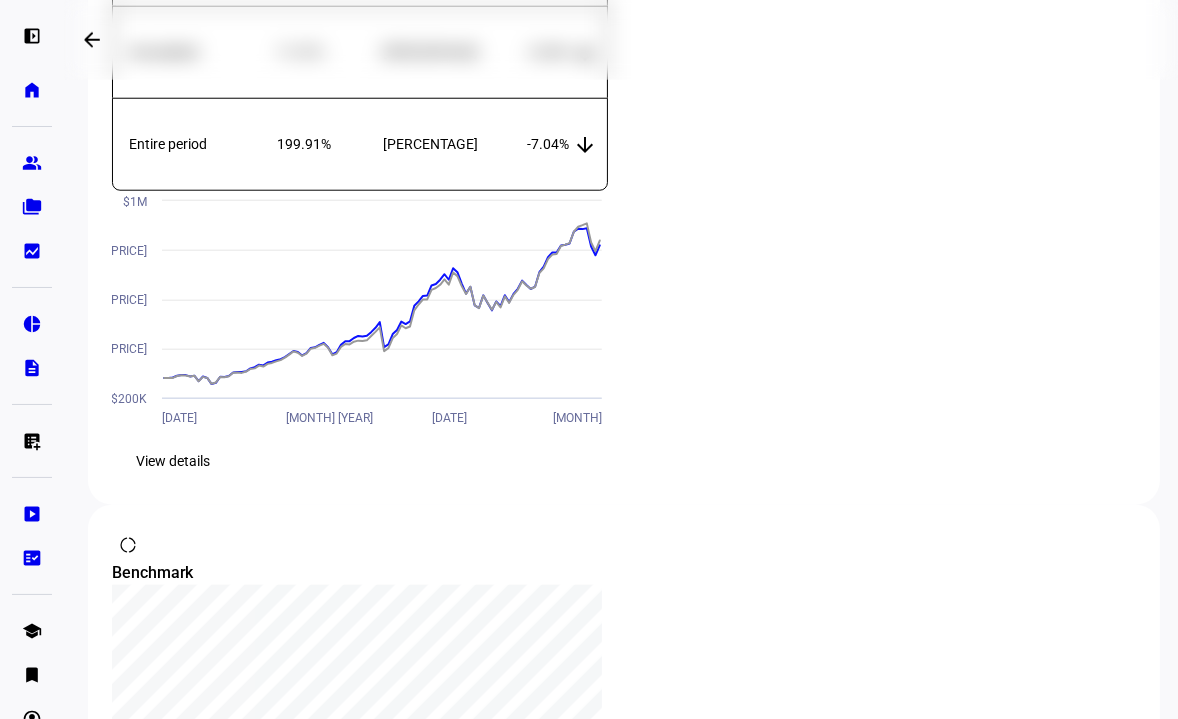 scroll, scrollTop: 1691, scrollLeft: 0, axis: vertical 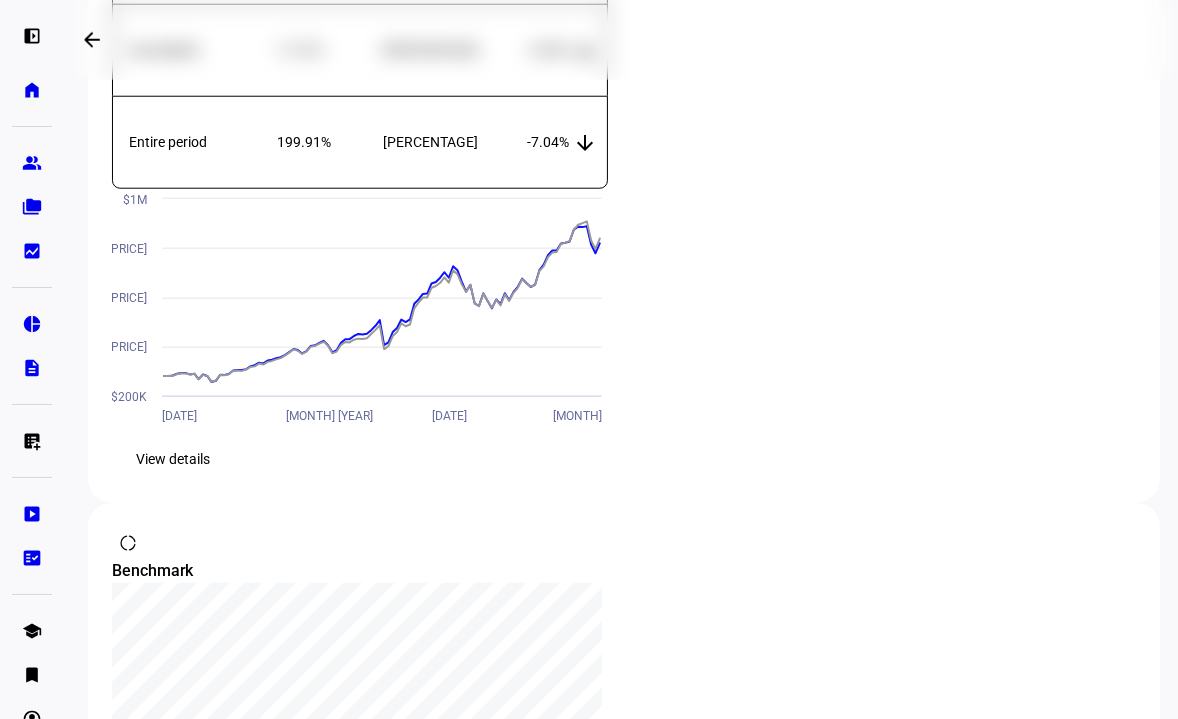 click 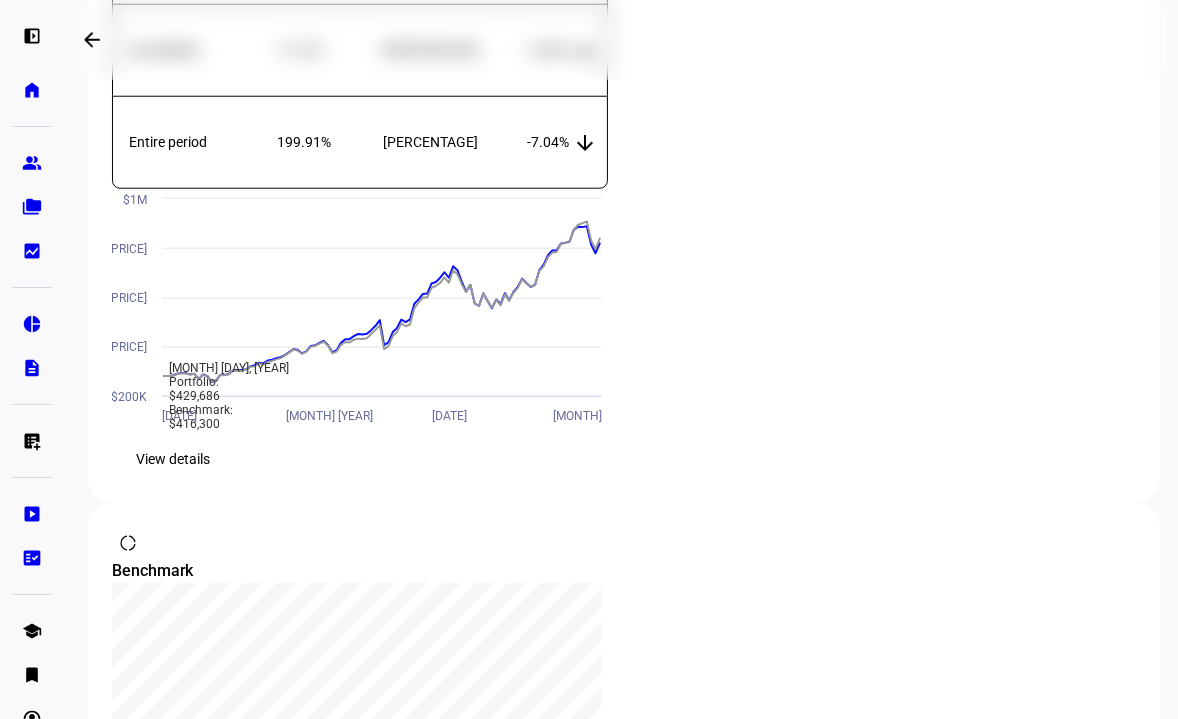 click on "View details" 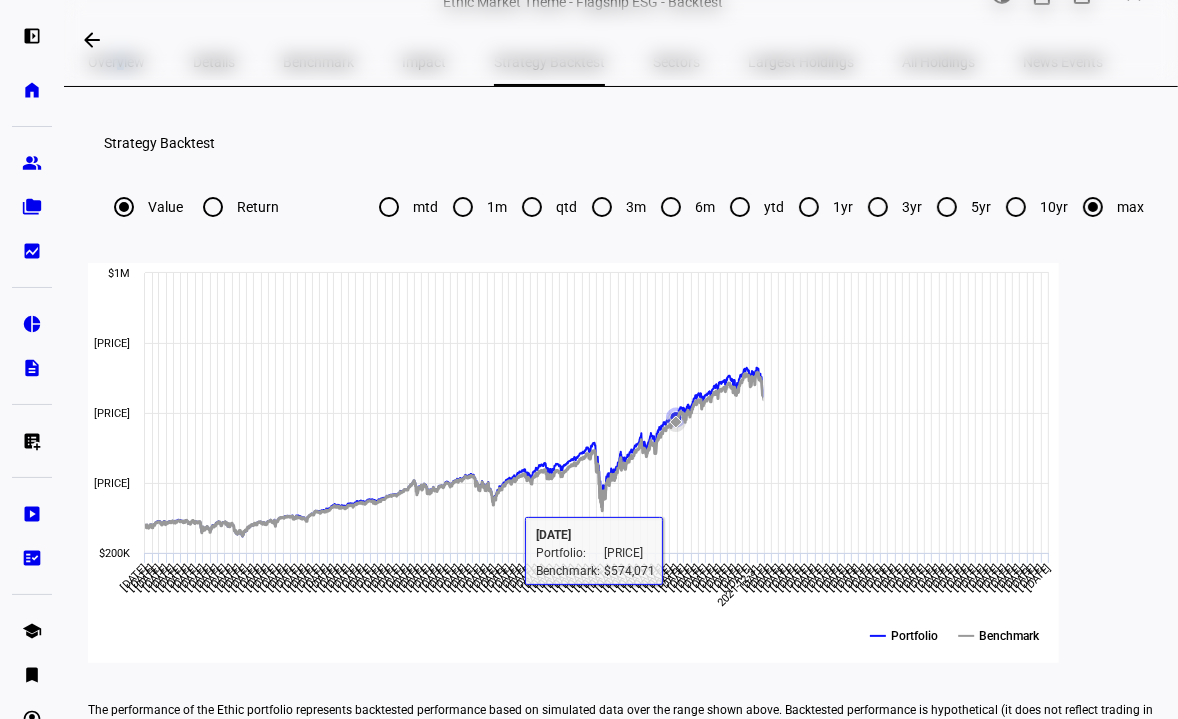scroll, scrollTop: 0, scrollLeft: 0, axis: both 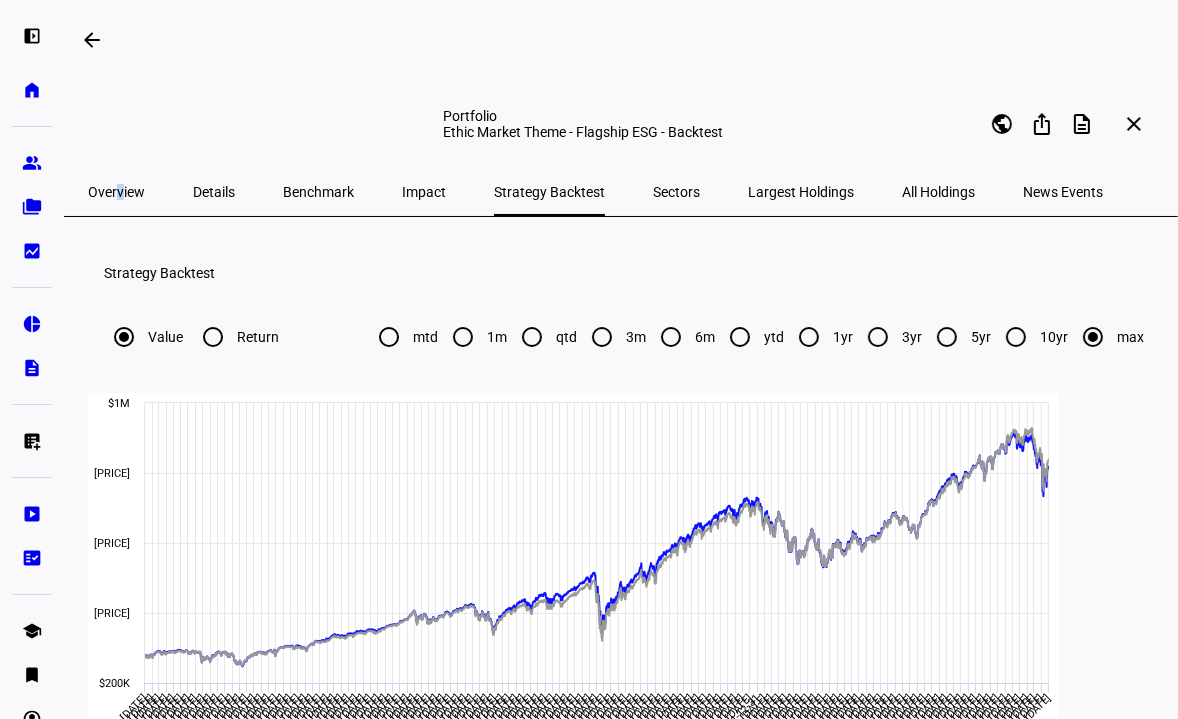click on "1yr" at bounding box center (809, 337) 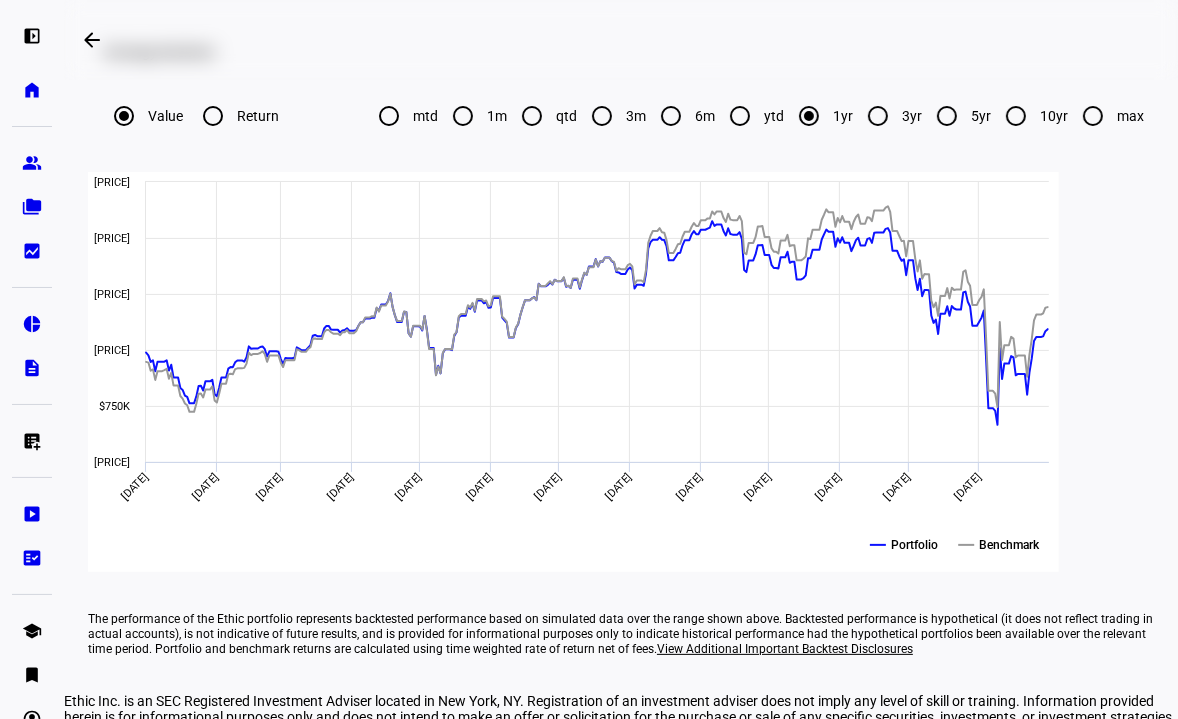 scroll, scrollTop: 269, scrollLeft: 0, axis: vertical 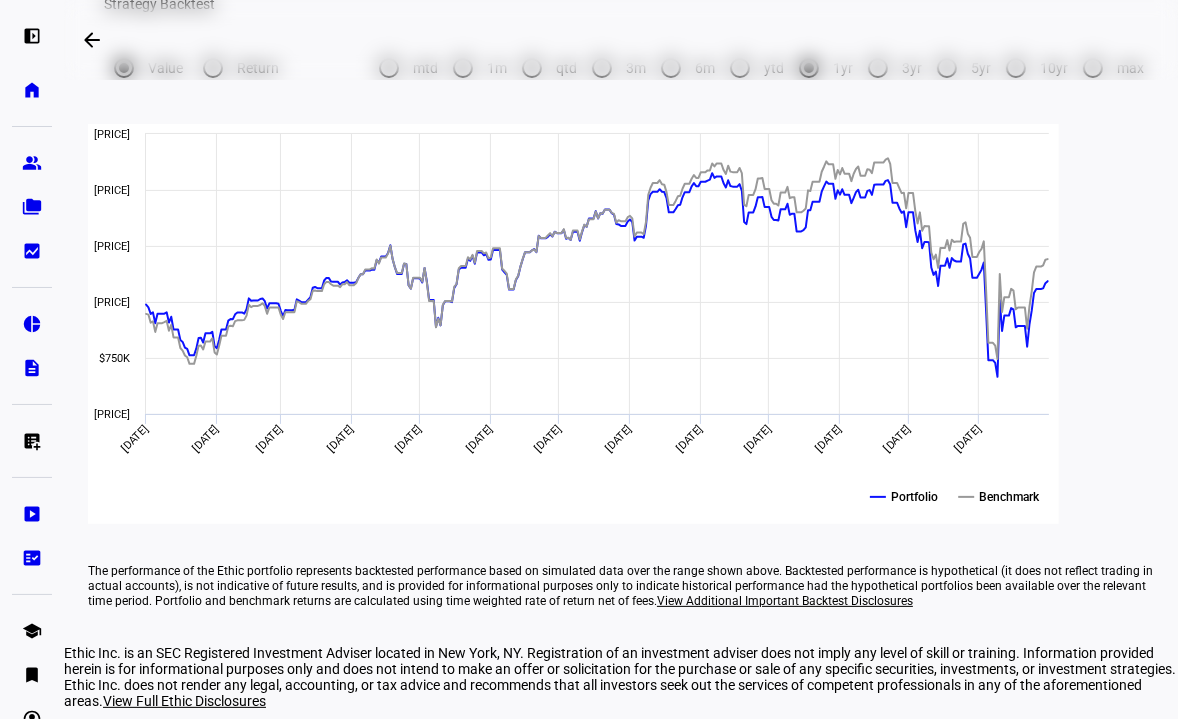click on "5yr" at bounding box center [947, 68] 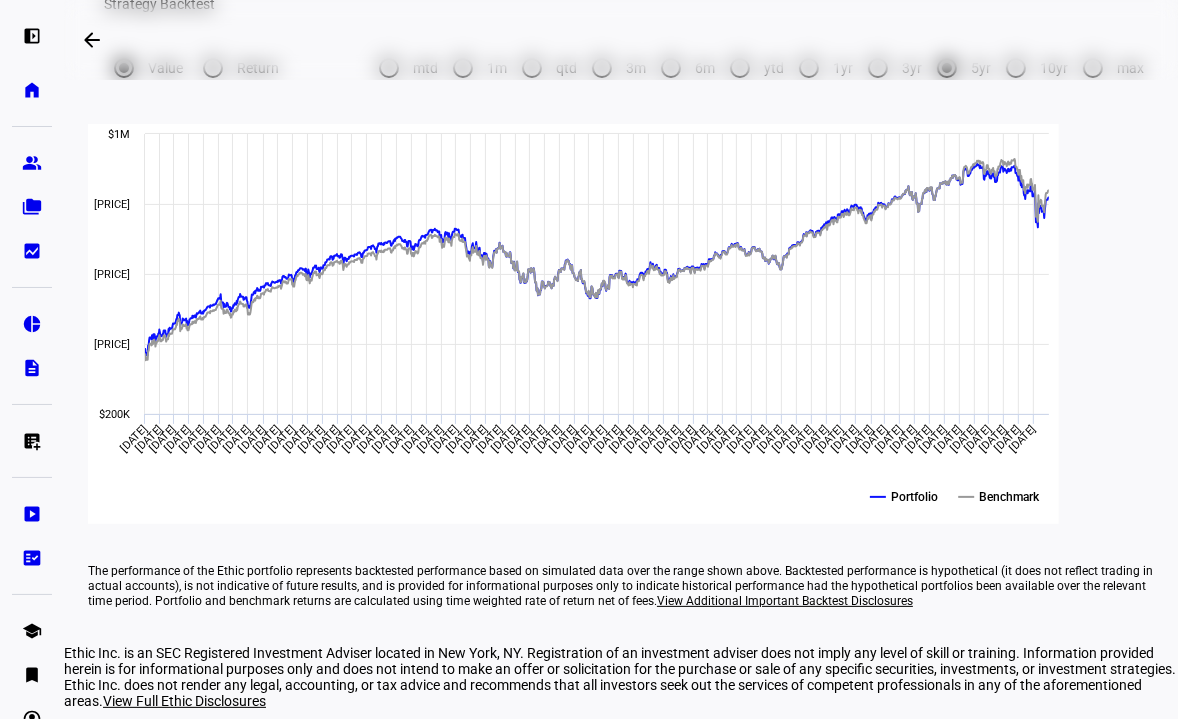 click on "10yr" at bounding box center (1016, 68) 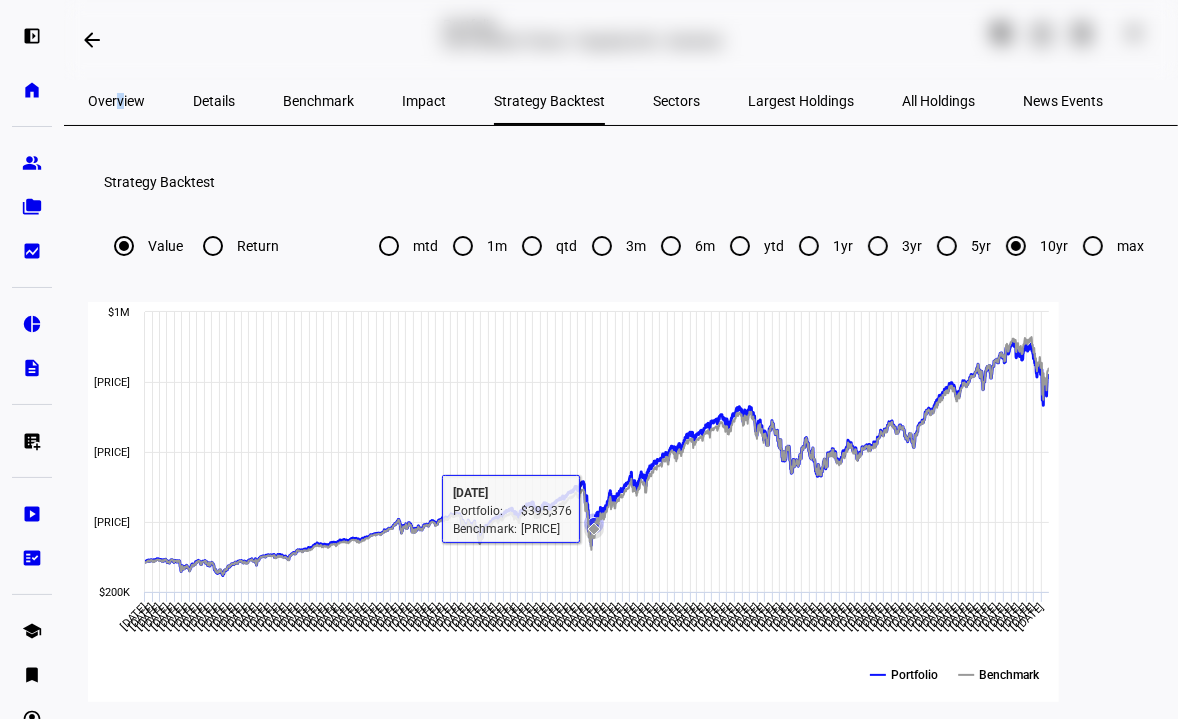scroll, scrollTop: 313, scrollLeft: 0, axis: vertical 